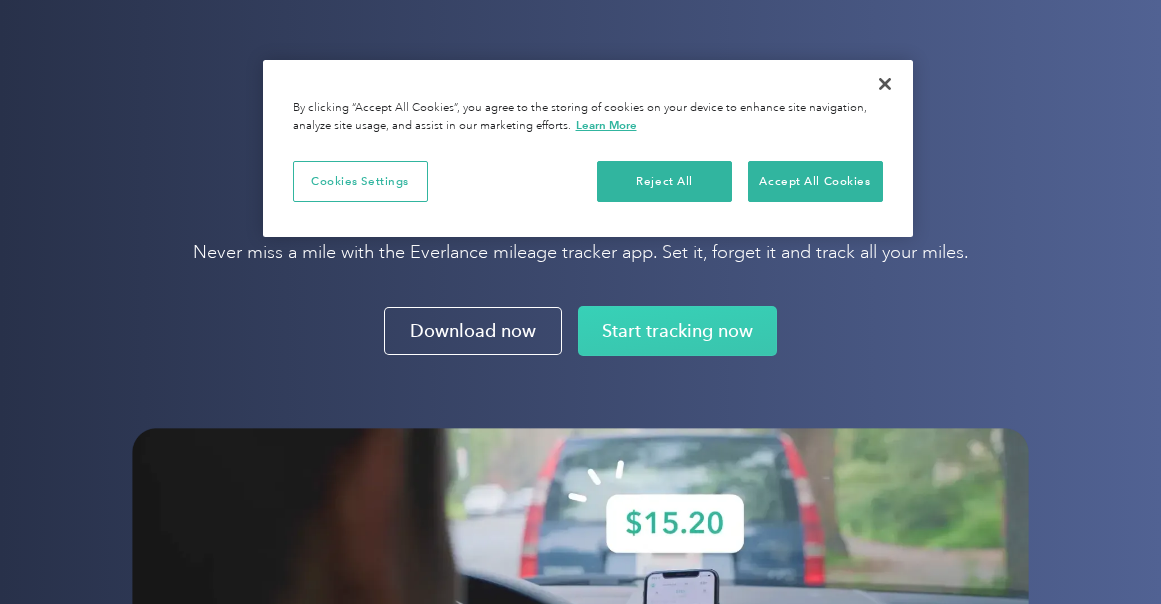 scroll, scrollTop: 21874, scrollLeft: 0, axis: vertical 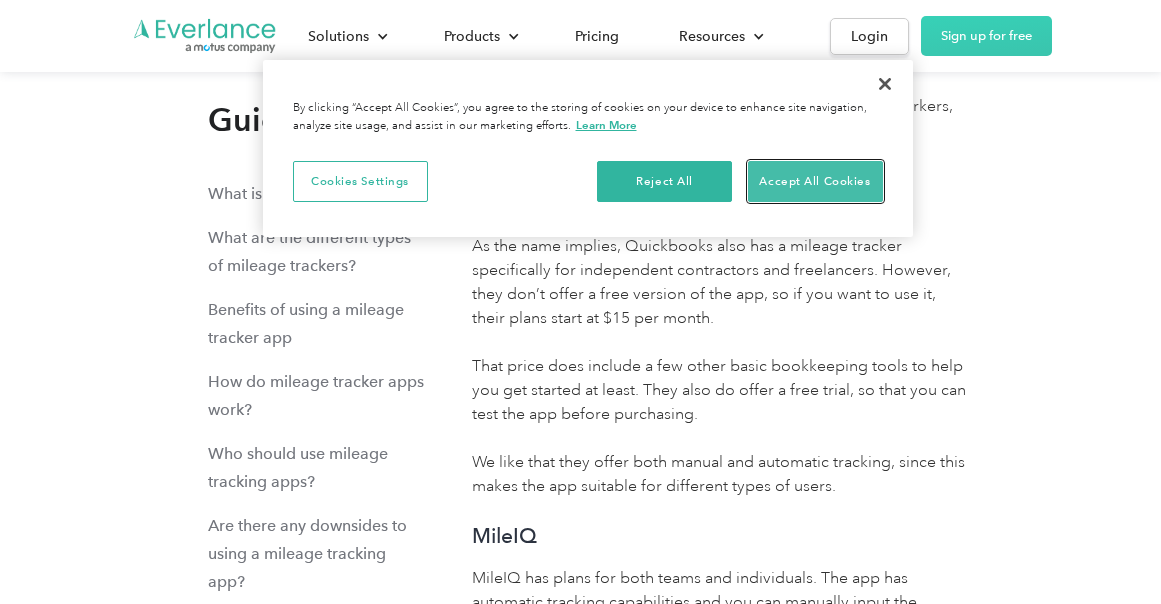 click on "Accept All Cookies" at bounding box center [815, 182] 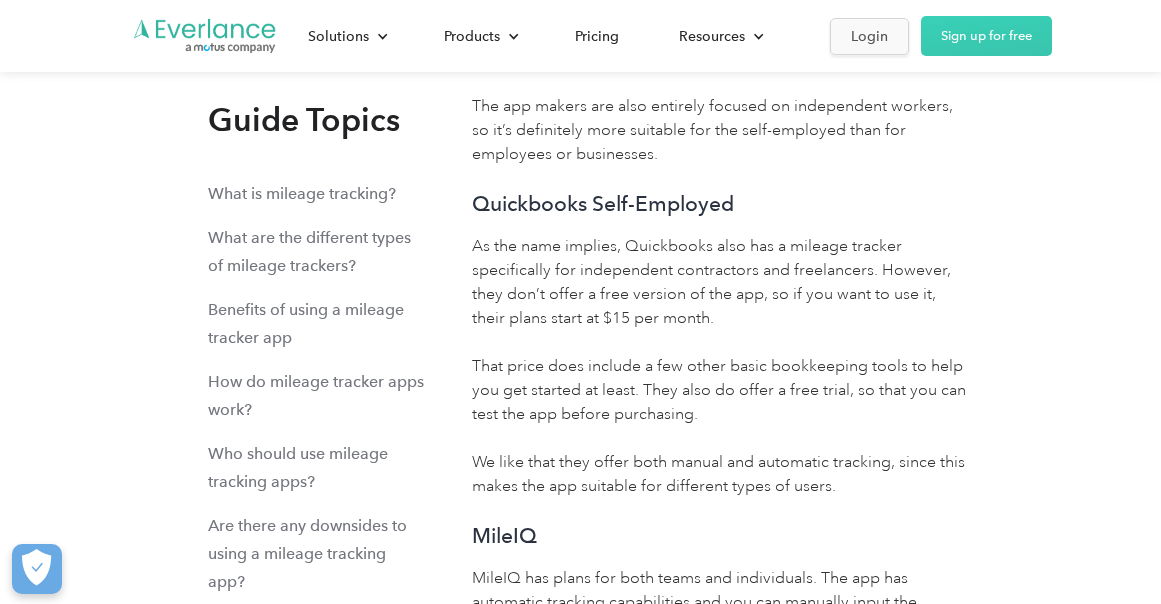click on "Login" at bounding box center [869, 36] 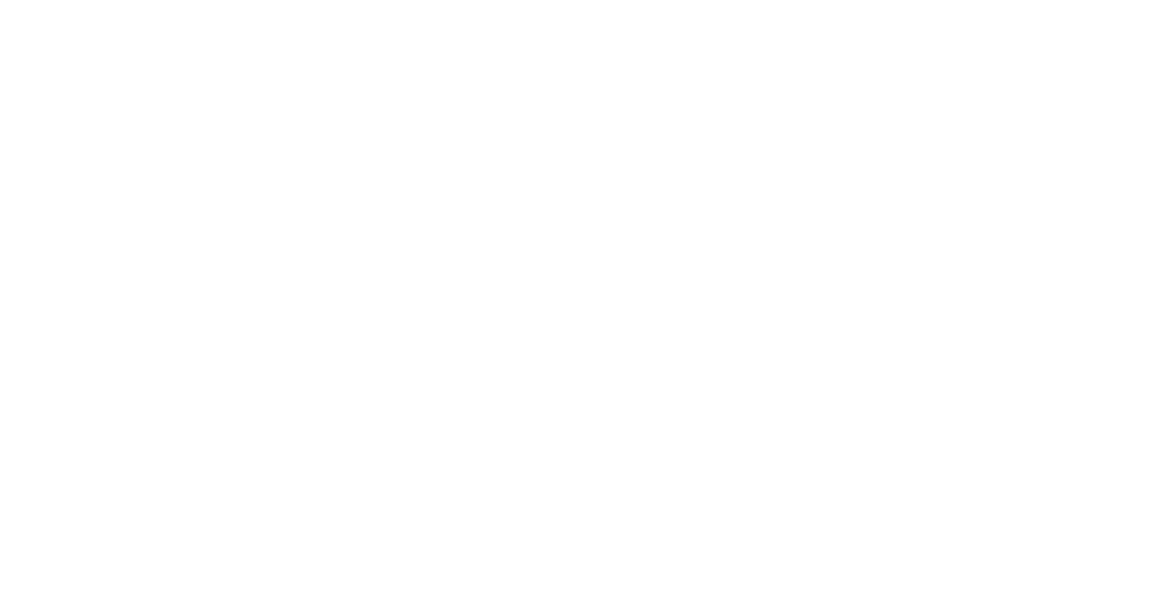 scroll, scrollTop: 0, scrollLeft: 0, axis: both 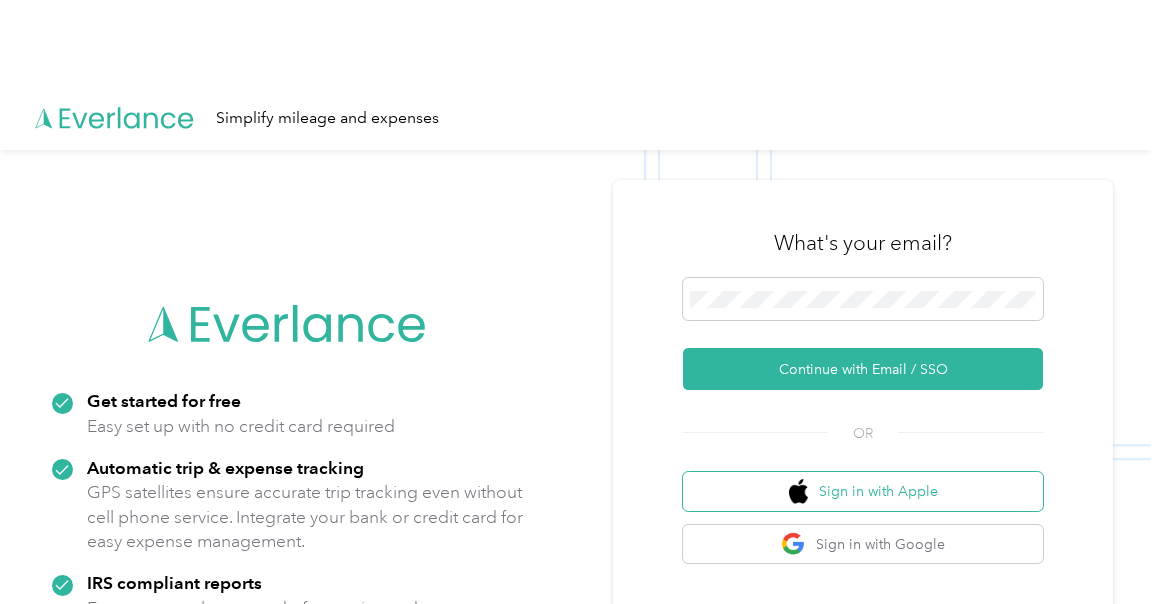 click on "Sign in with Apple" at bounding box center (863, 491) 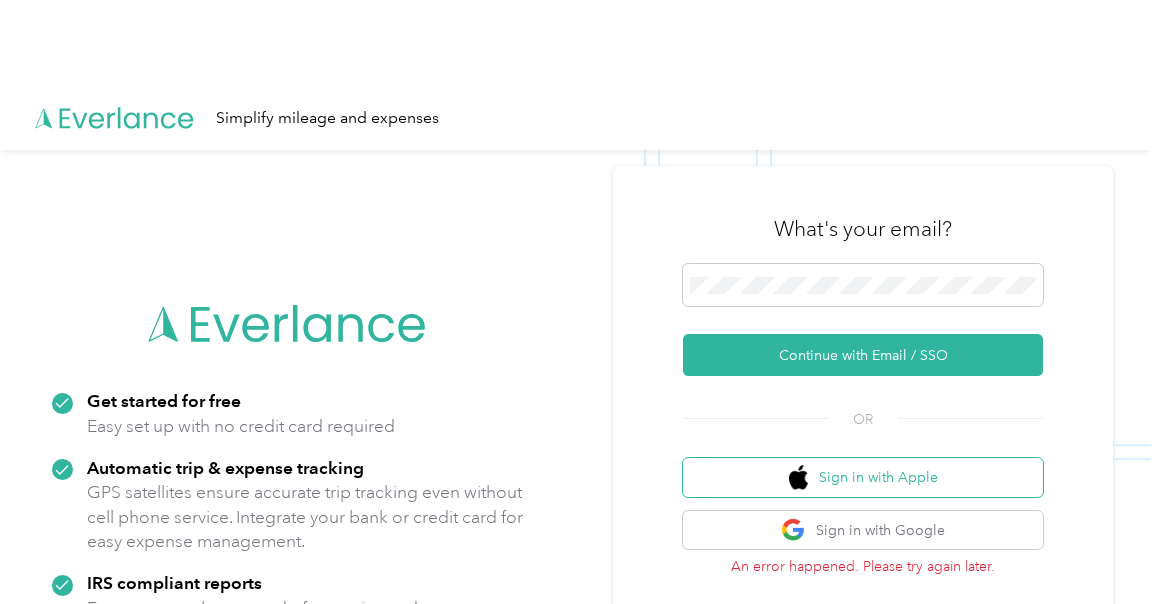 click on "Sign in with Apple" at bounding box center [863, 477] 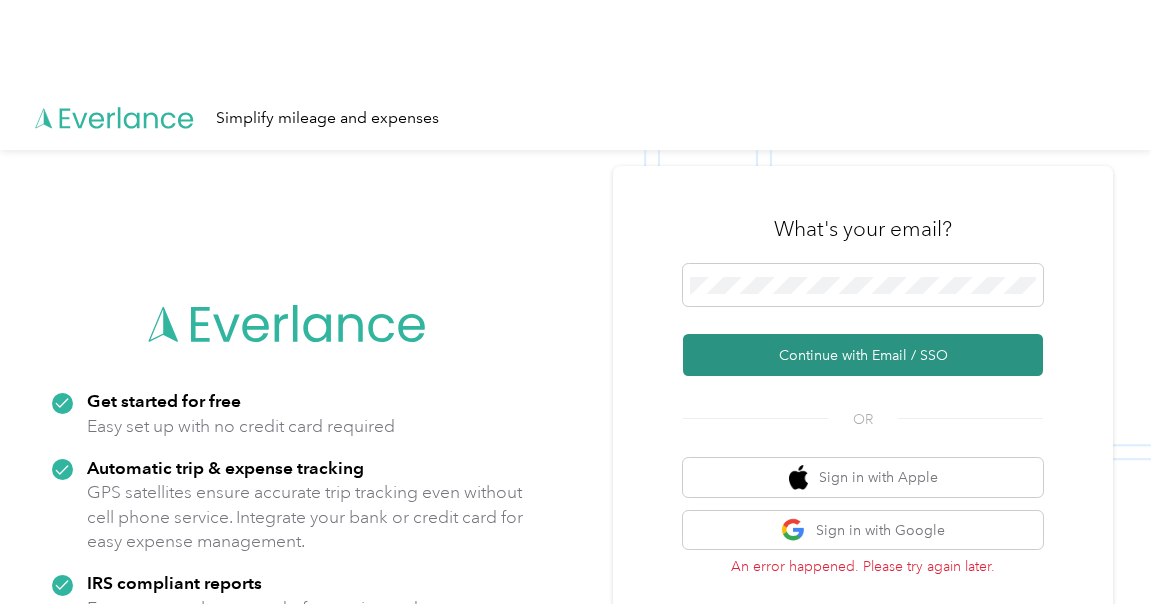 click on "Continue with Email / SSO" at bounding box center [863, 355] 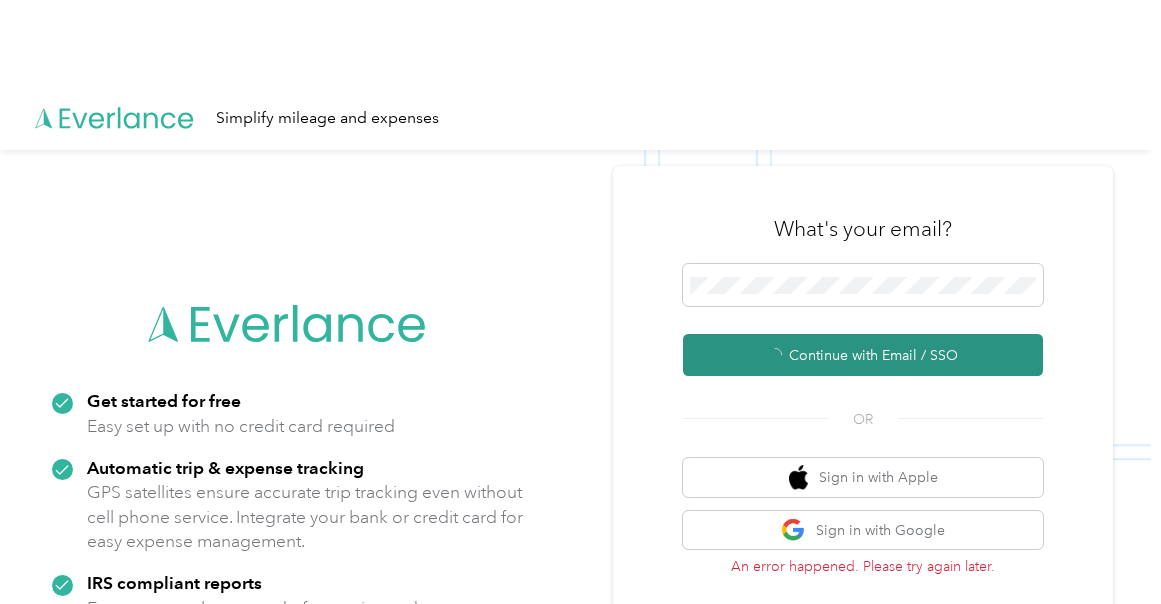 scroll, scrollTop: 0, scrollLeft: 0, axis: both 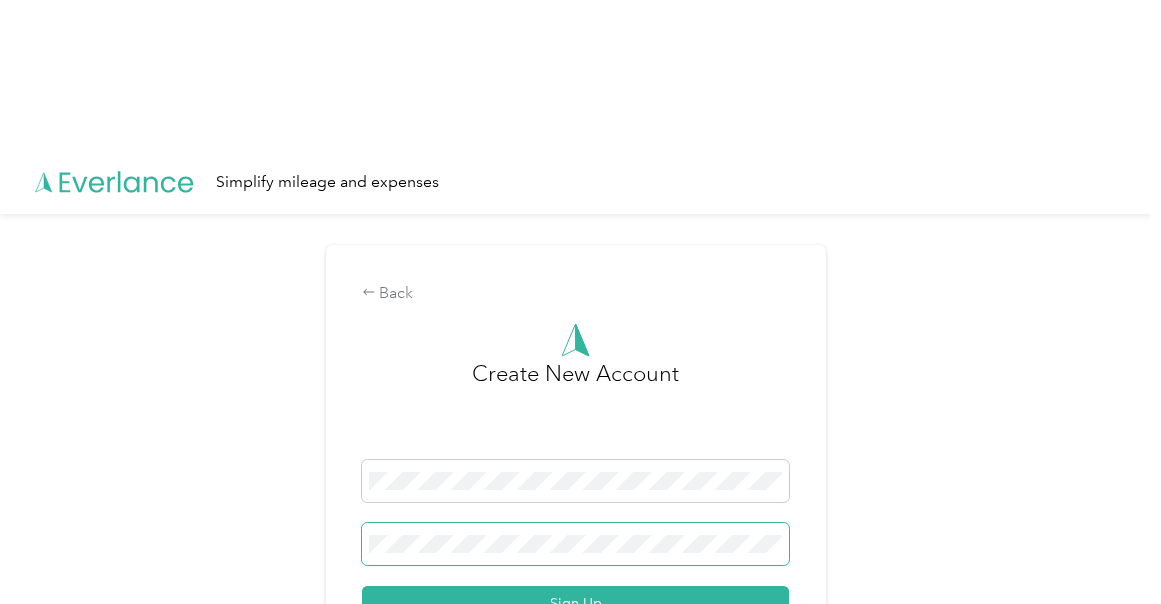 click at bounding box center [576, 544] 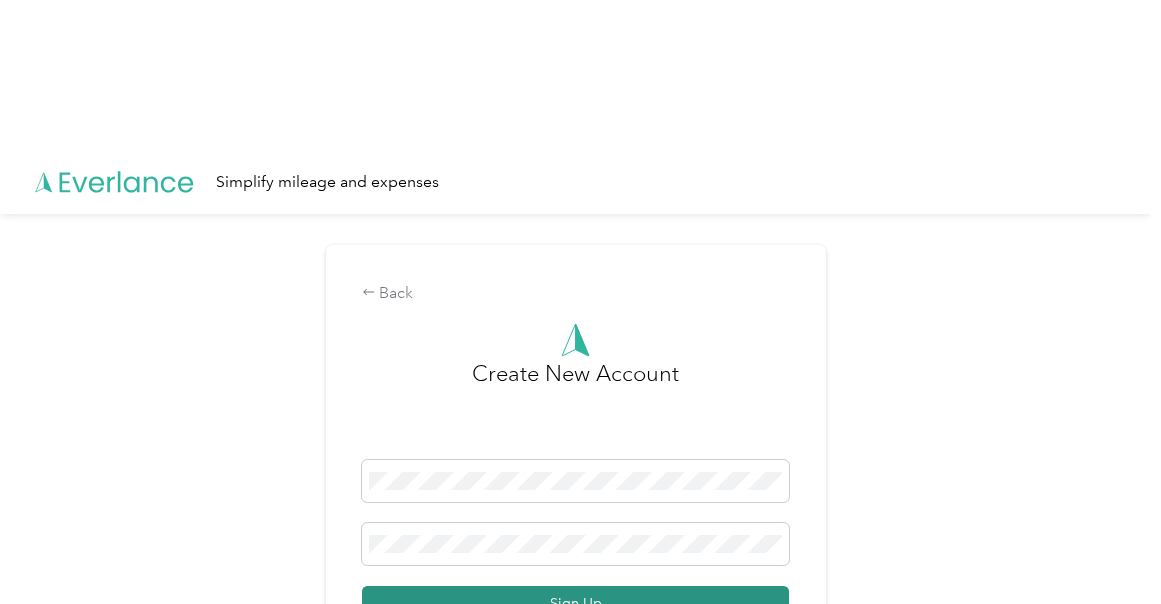 click on "Sign Up" at bounding box center (576, 603) 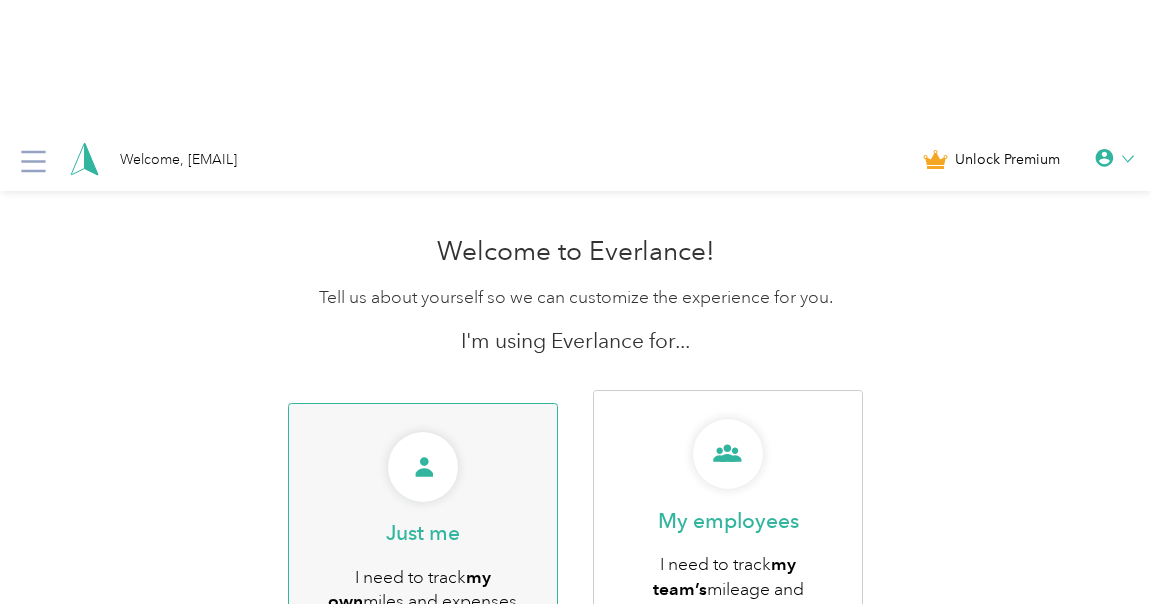 scroll, scrollTop: 25, scrollLeft: 0, axis: vertical 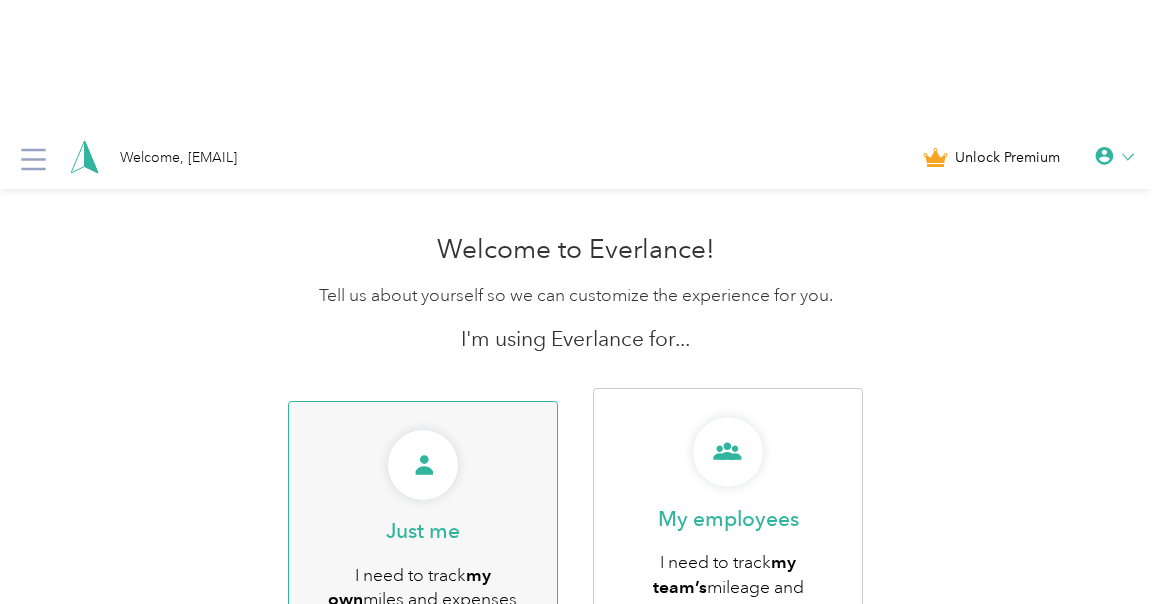 click on "Continue" at bounding box center (422, 657) 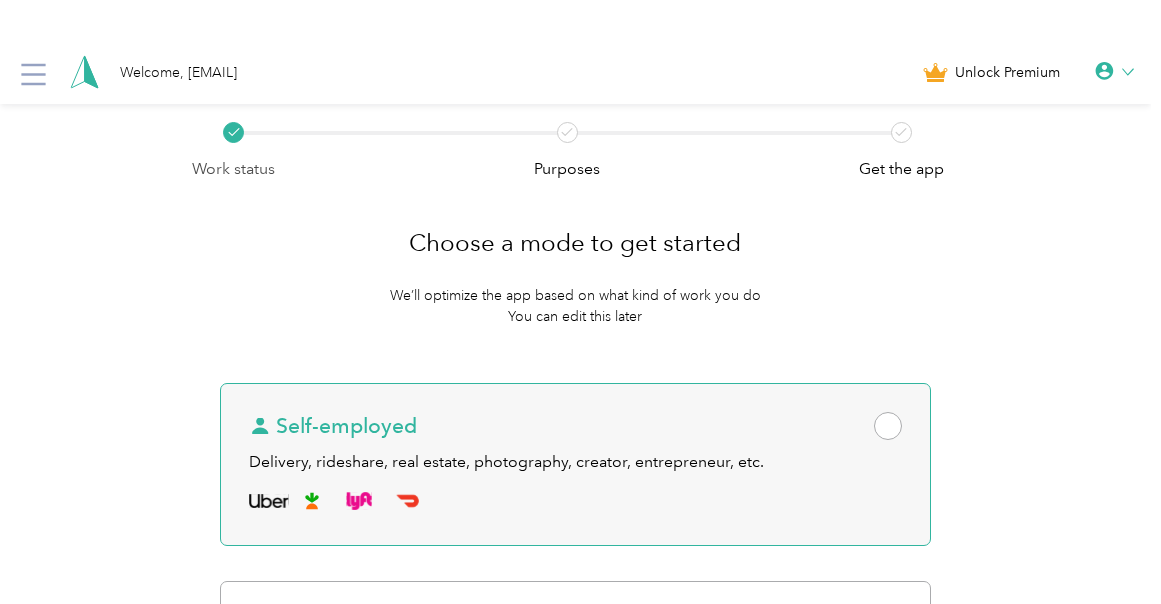 scroll, scrollTop: 111, scrollLeft: 0, axis: vertical 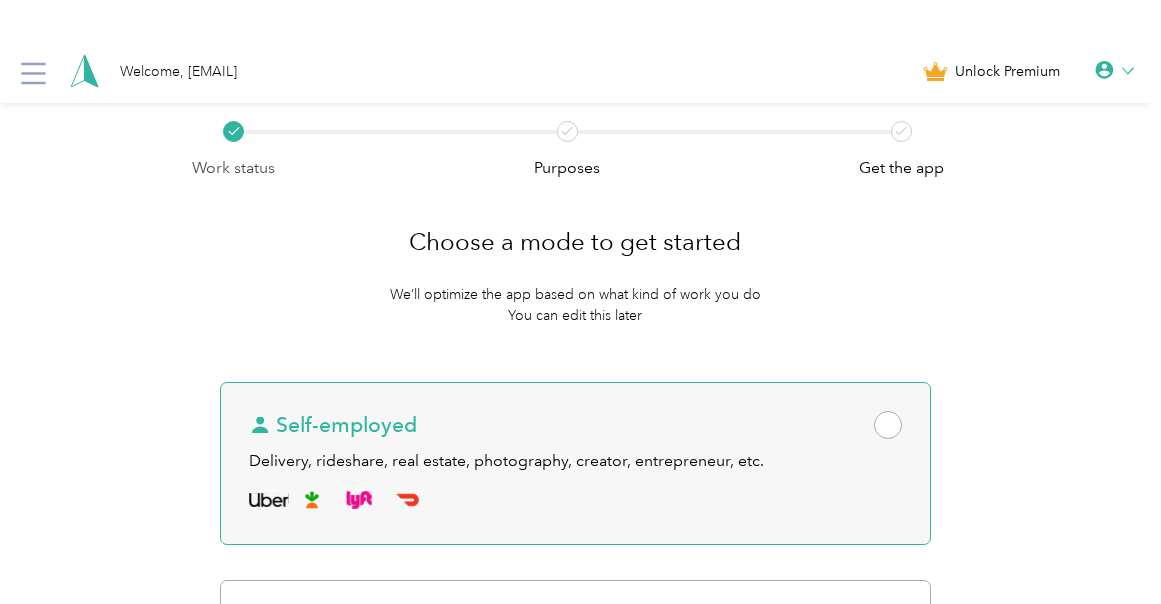 click on "Self-employed" at bounding box center [333, 425] 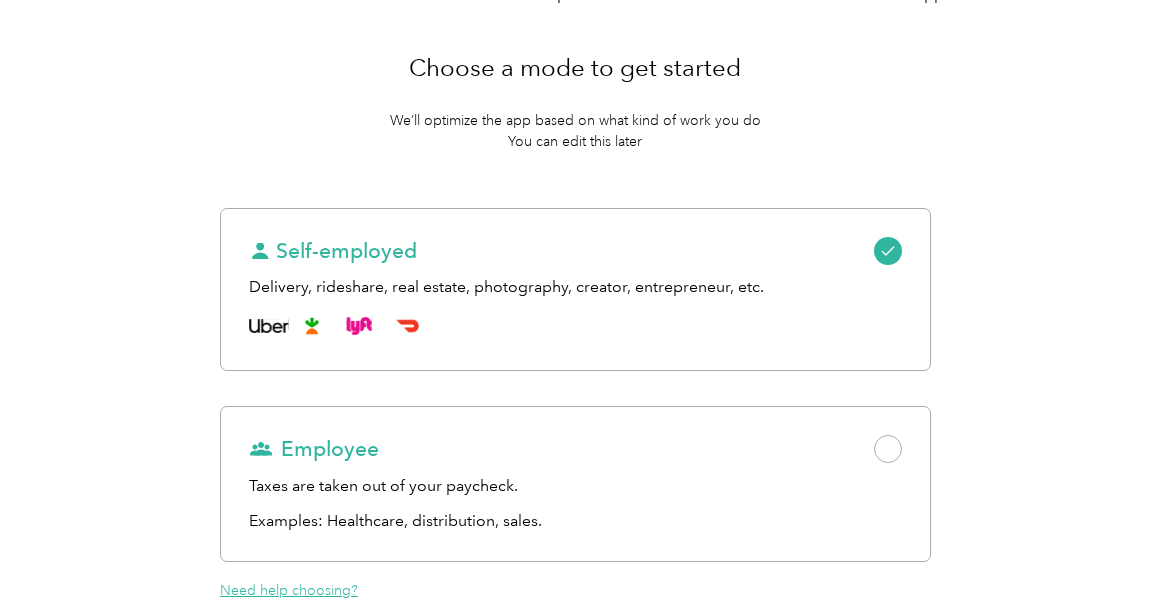 scroll, scrollTop: 310, scrollLeft: 0, axis: vertical 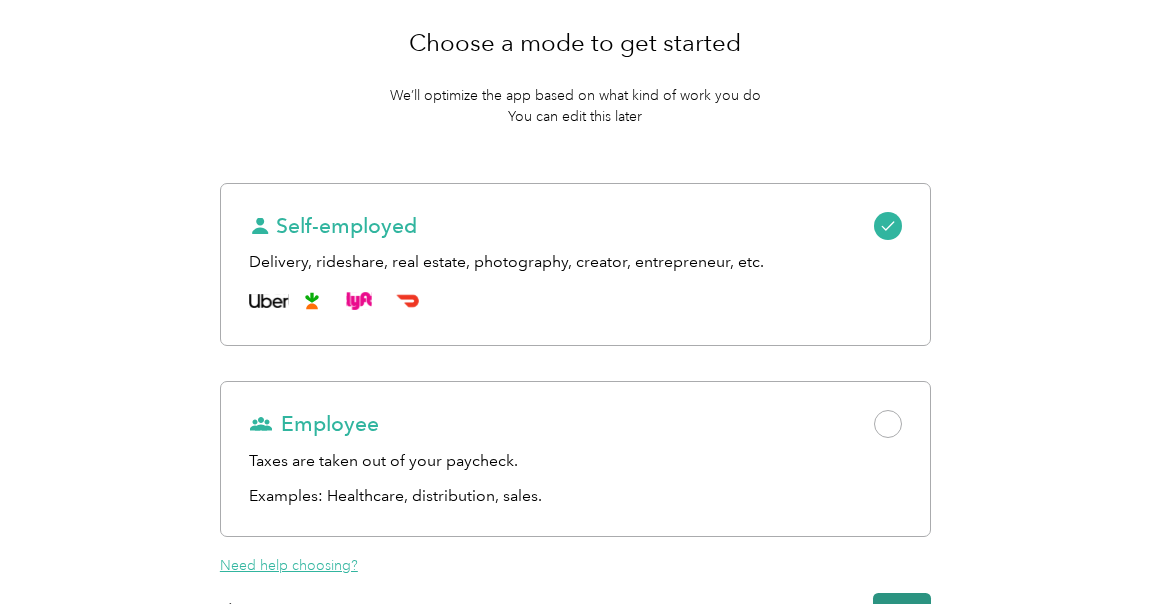 click on "Next" at bounding box center [902, 610] 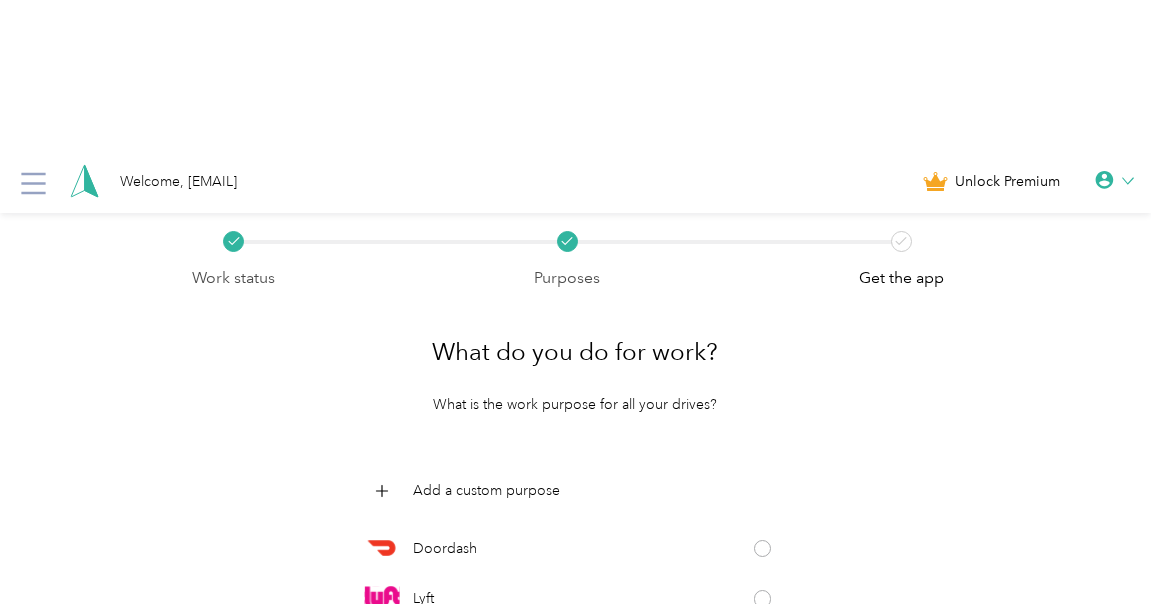 scroll, scrollTop: 256, scrollLeft: 0, axis: vertical 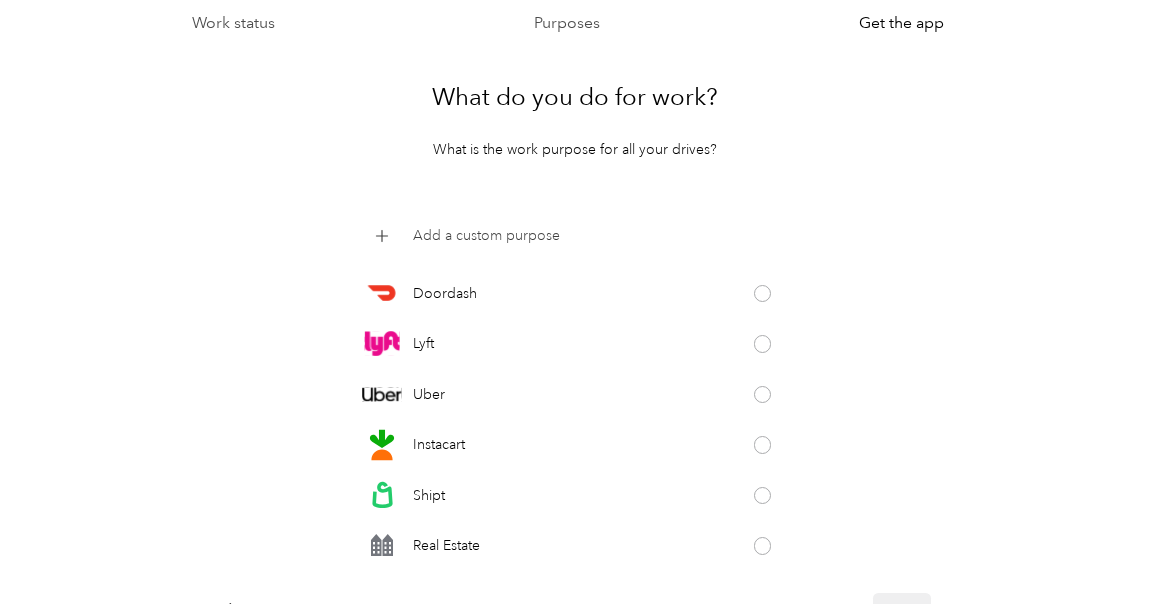 click on "Add a custom purpose" at bounding box center [486, 235] 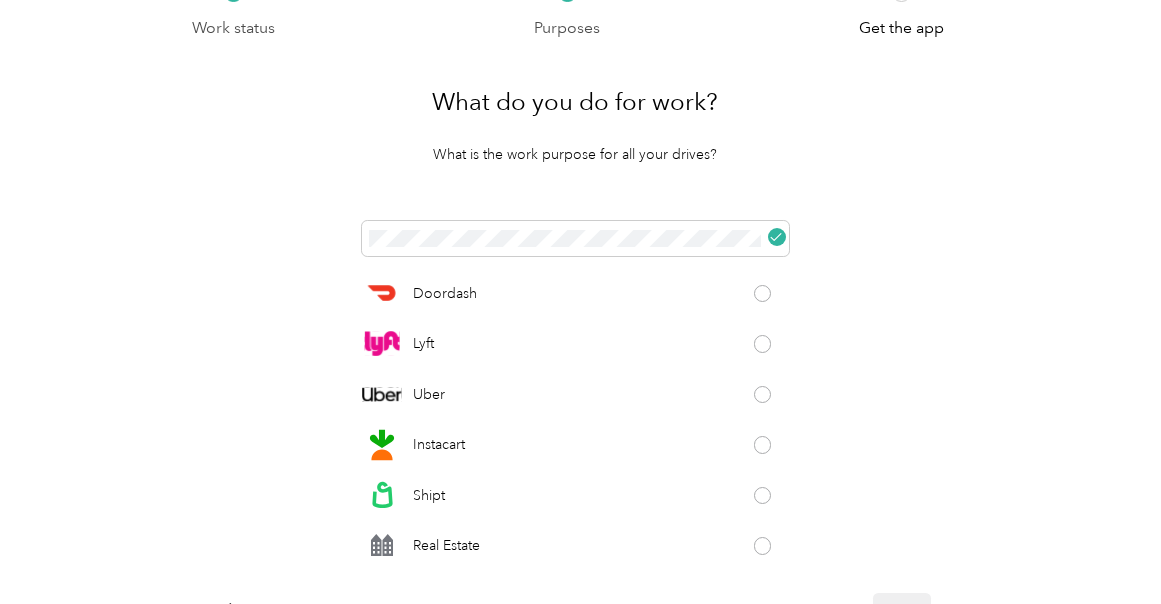 click on "What do you do for work? What is the work purpose for all your drives? Doordash Lyft Uber Instacart Shipt   Real Estate Wag! Taskrabbit Grubhub Favor Amazon Flex GoPuff Postmates Thumbtack Consultant Insurance Physician Airbnb Wonolo Coaching Photography Creative Food Services Religious Services Tax Pro Trucking Tutoring Back Next" at bounding box center [575, 348] 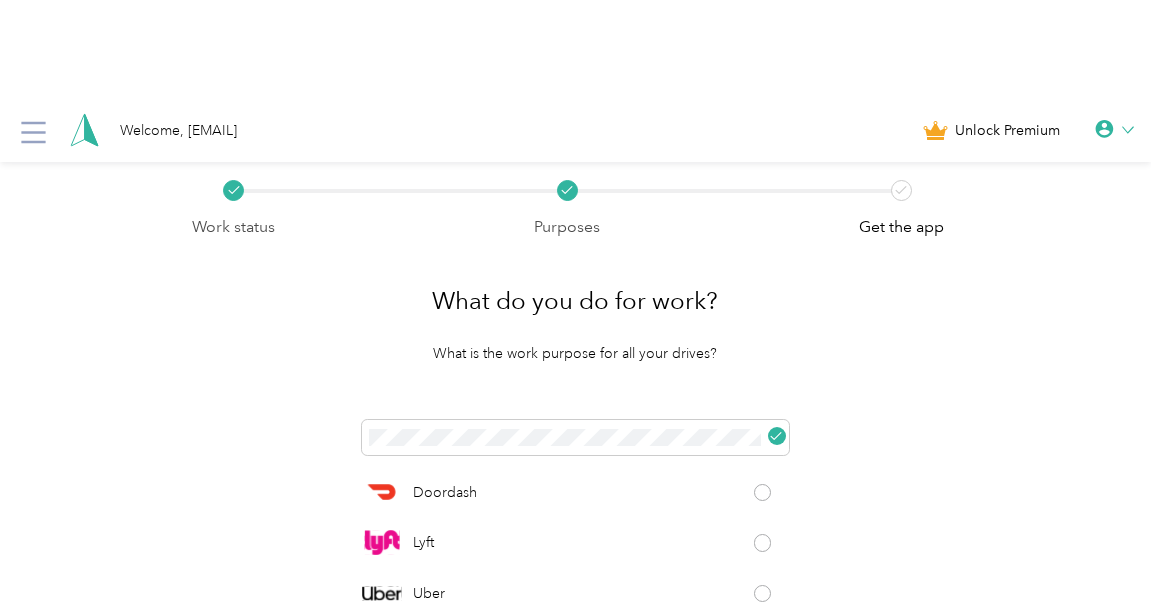 scroll, scrollTop: 57, scrollLeft: 0, axis: vertical 